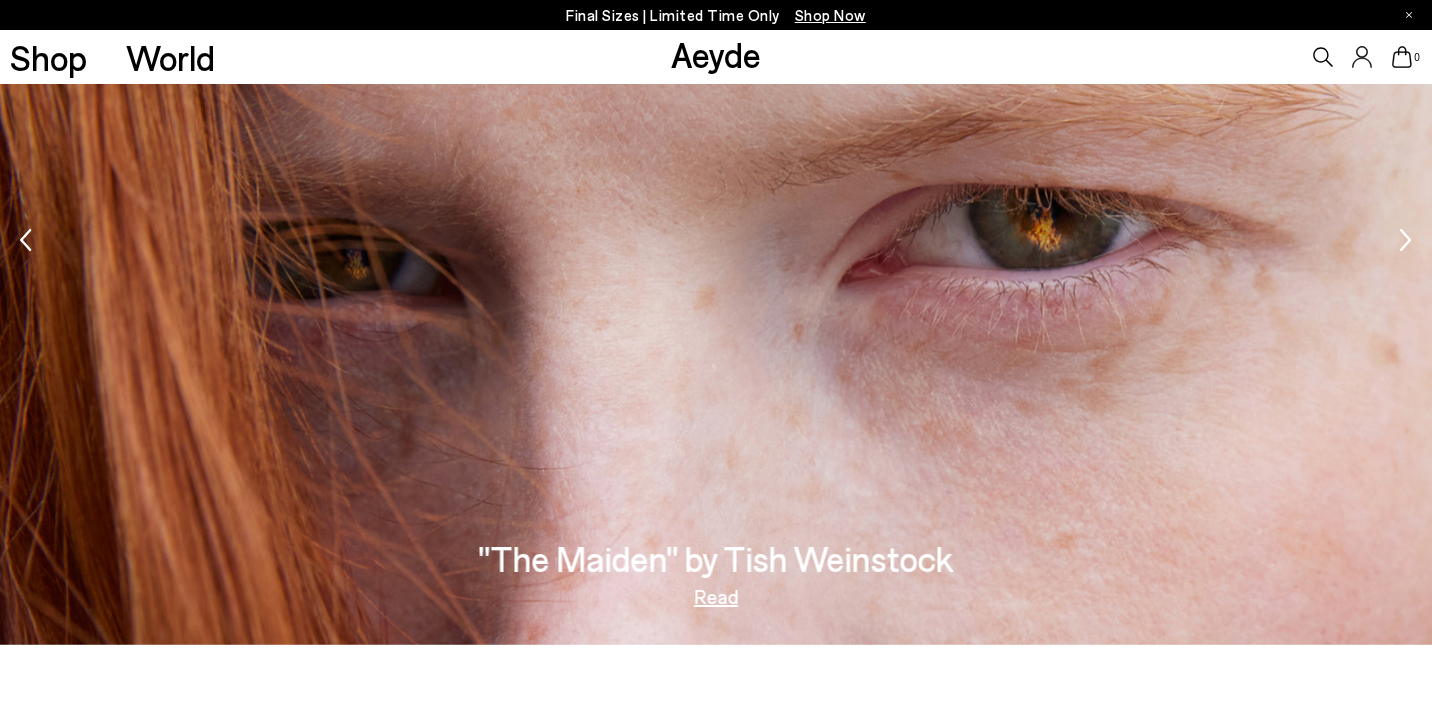 scroll, scrollTop: 3207, scrollLeft: 0, axis: vertical 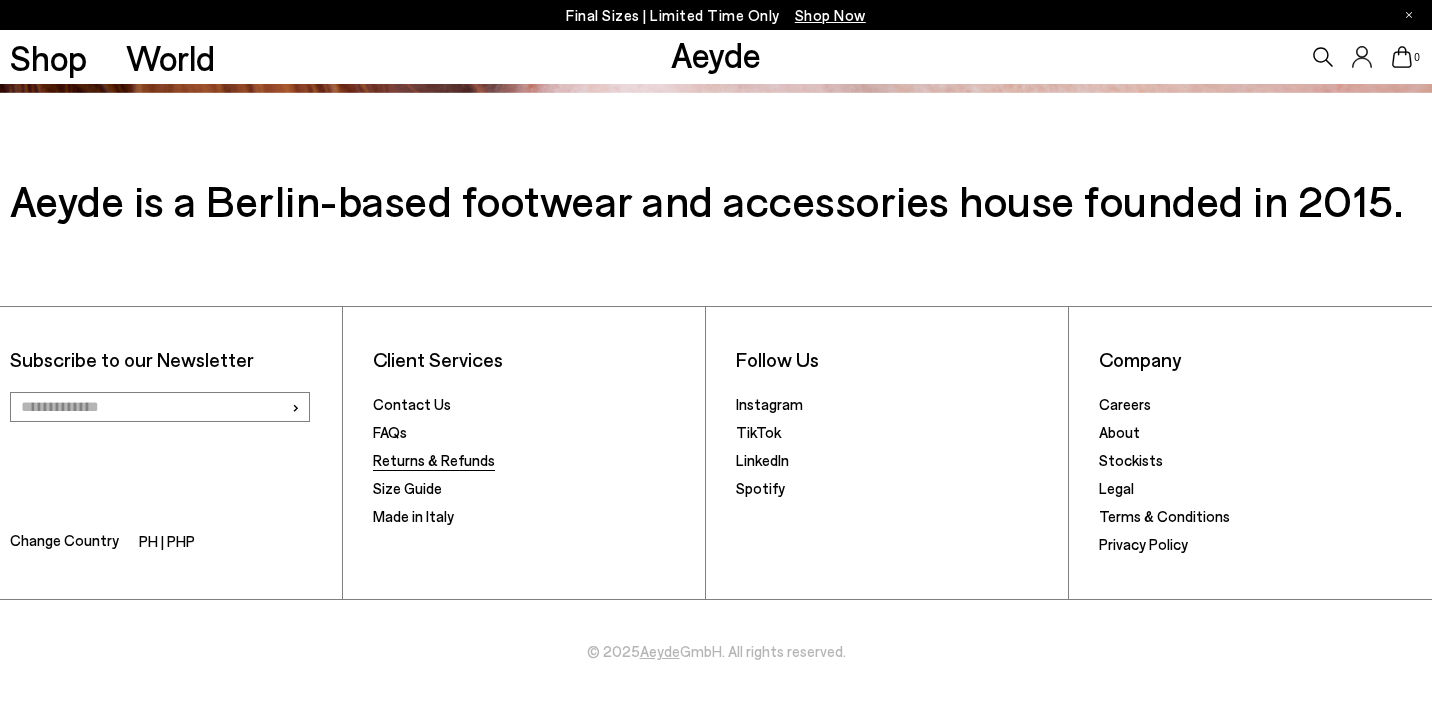 click on "Returns & Refunds" at bounding box center [434, 460] 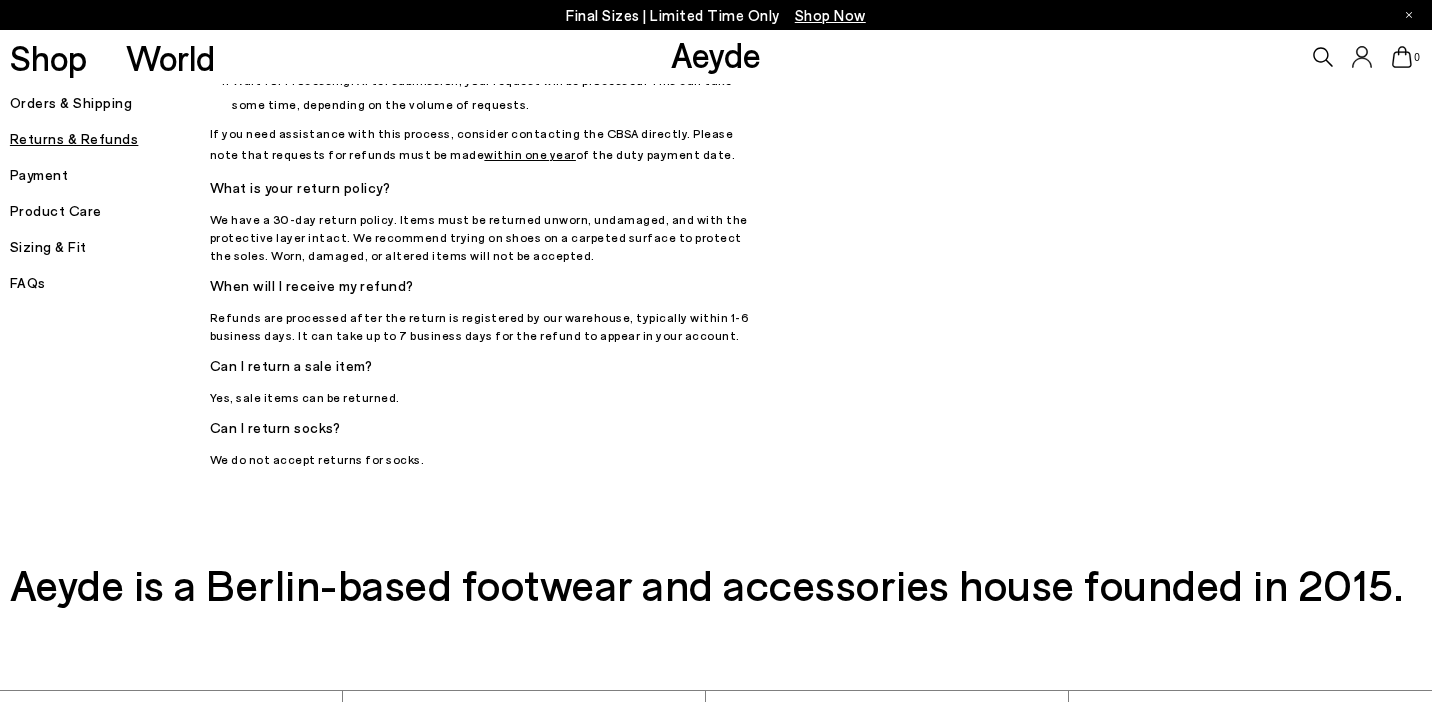 scroll, scrollTop: 866, scrollLeft: 0, axis: vertical 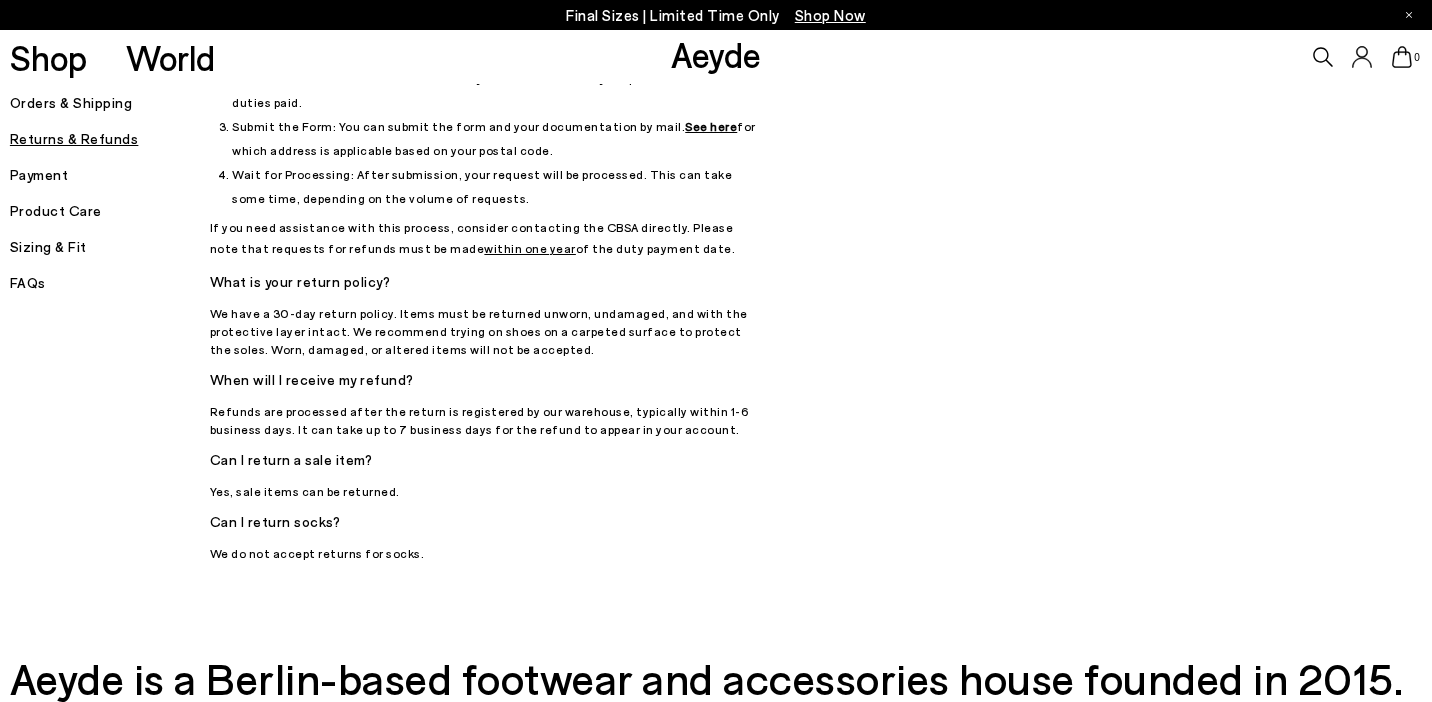 click on "FAQs" at bounding box center [110, 283] 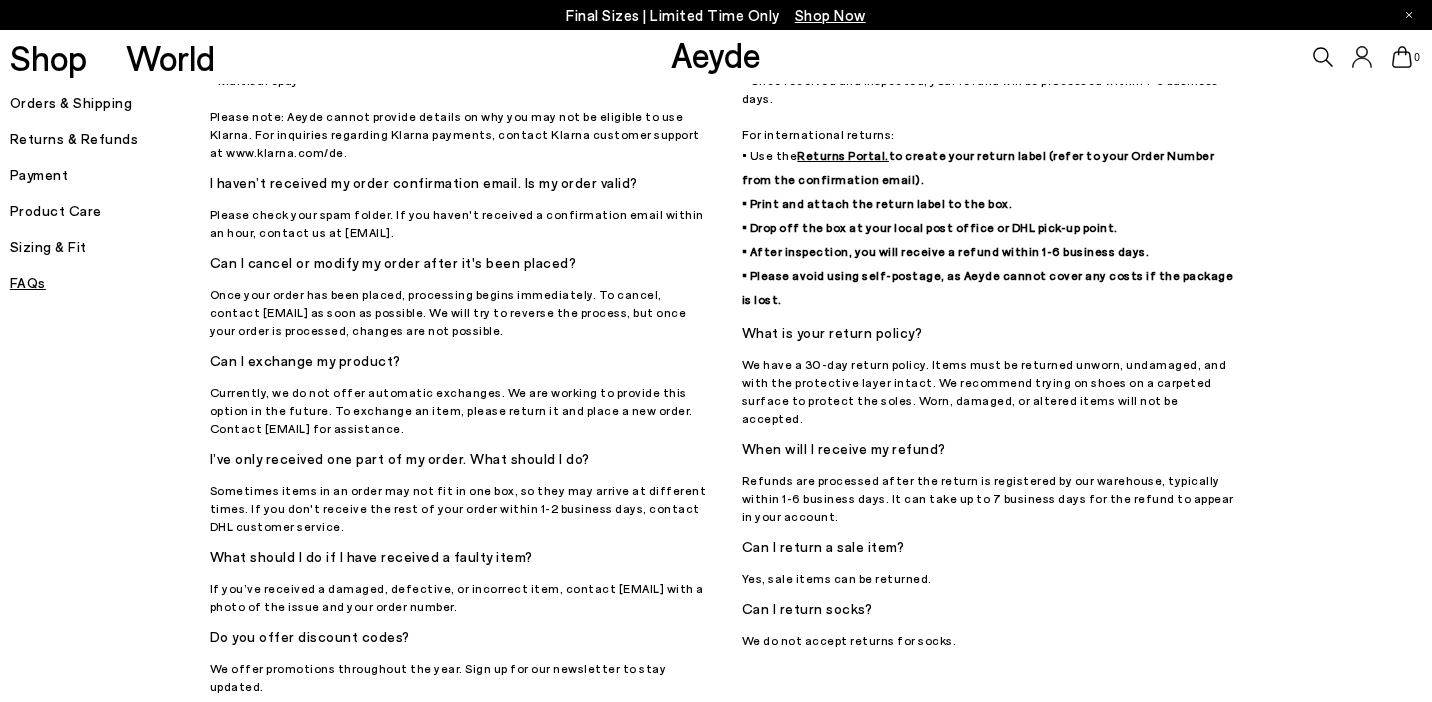 scroll, scrollTop: 0, scrollLeft: 0, axis: both 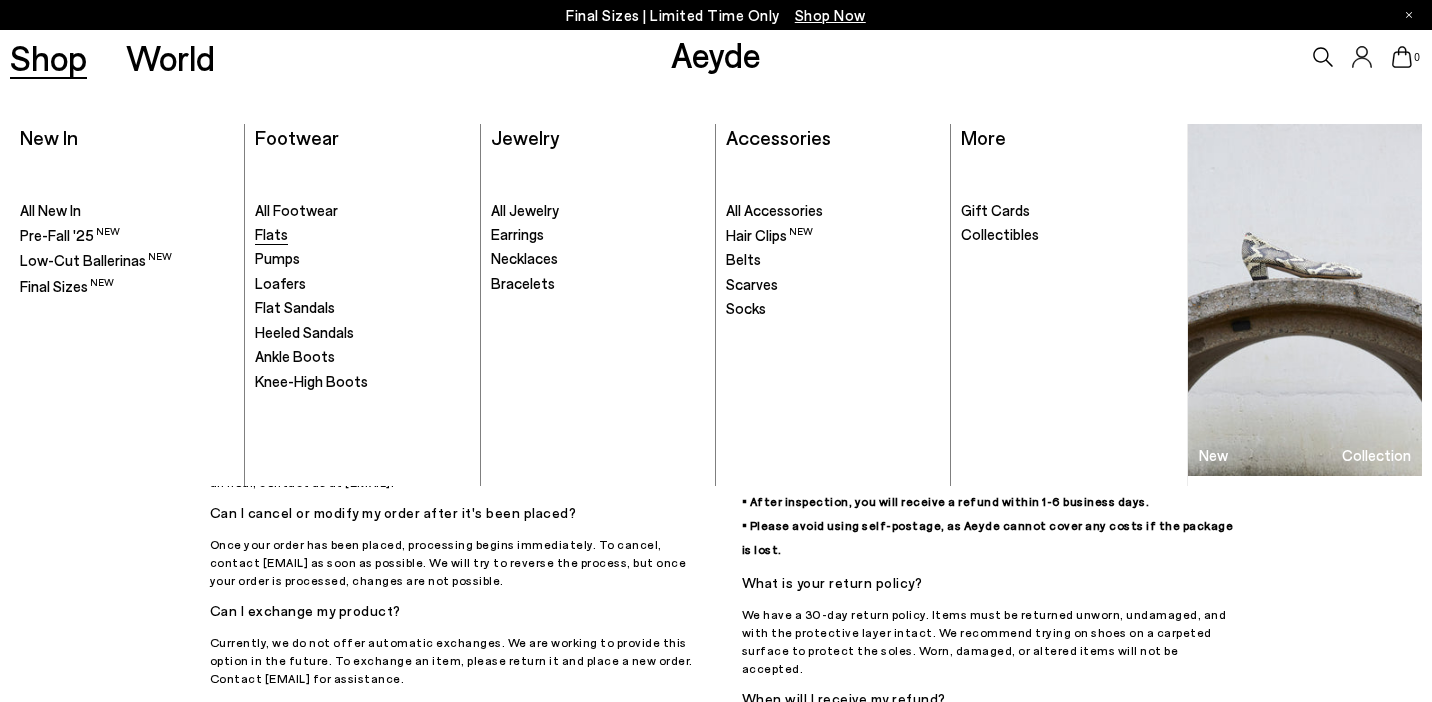 click on "Flats" at bounding box center (271, 234) 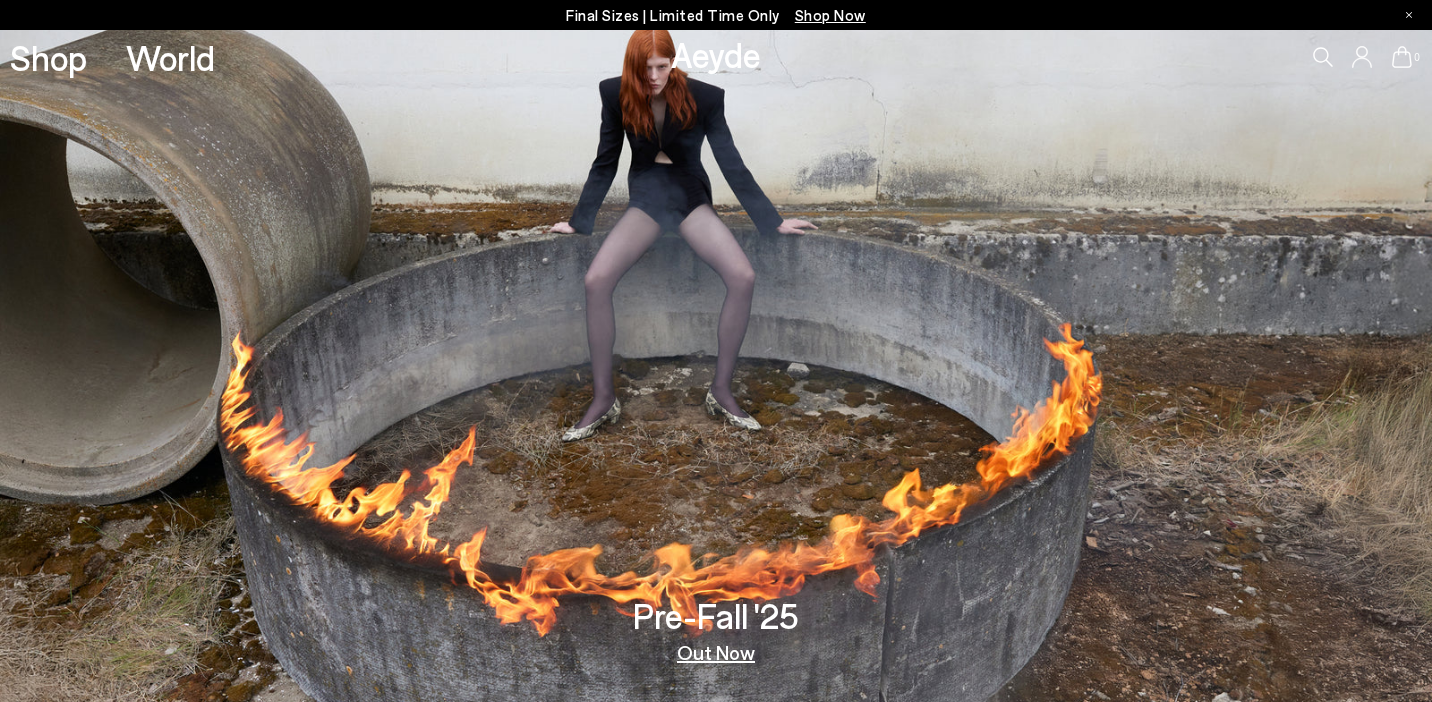 scroll, scrollTop: 0, scrollLeft: 0, axis: both 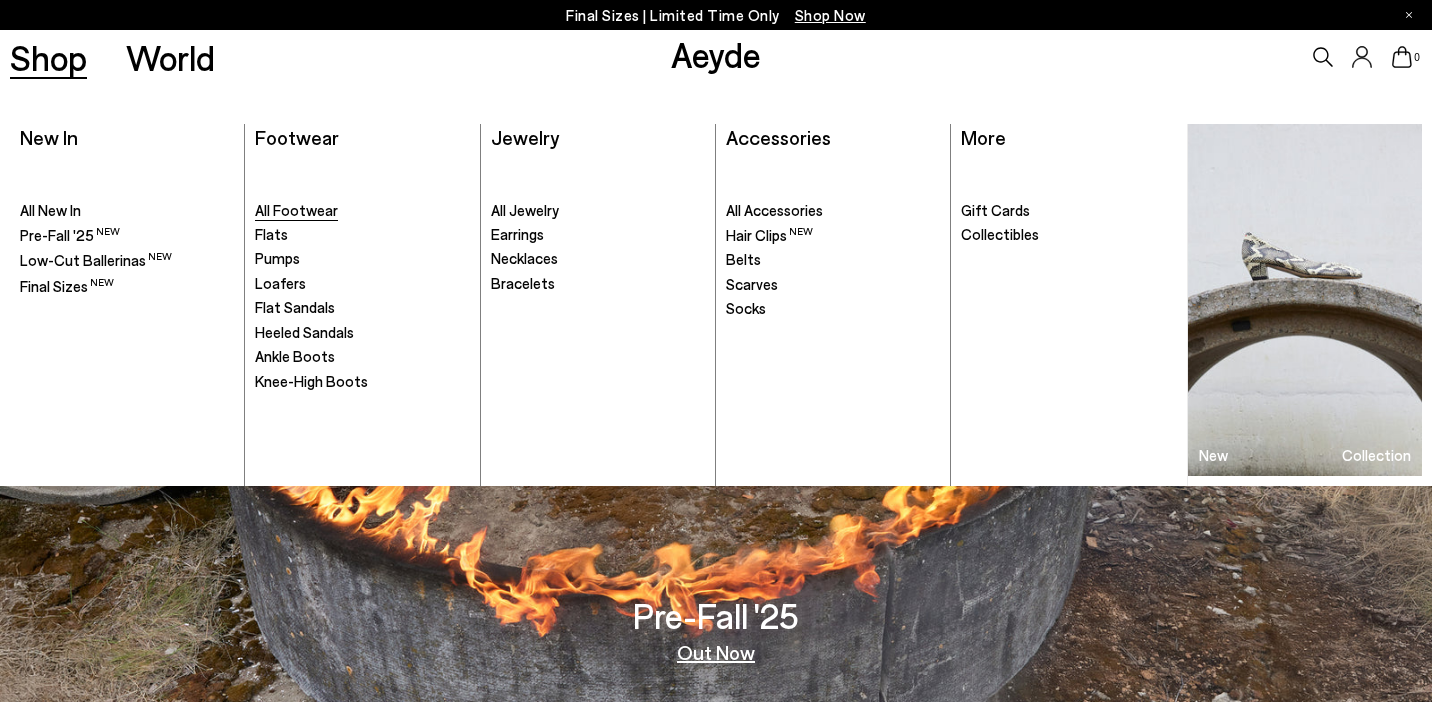 click on "All Footwear" at bounding box center (296, 210) 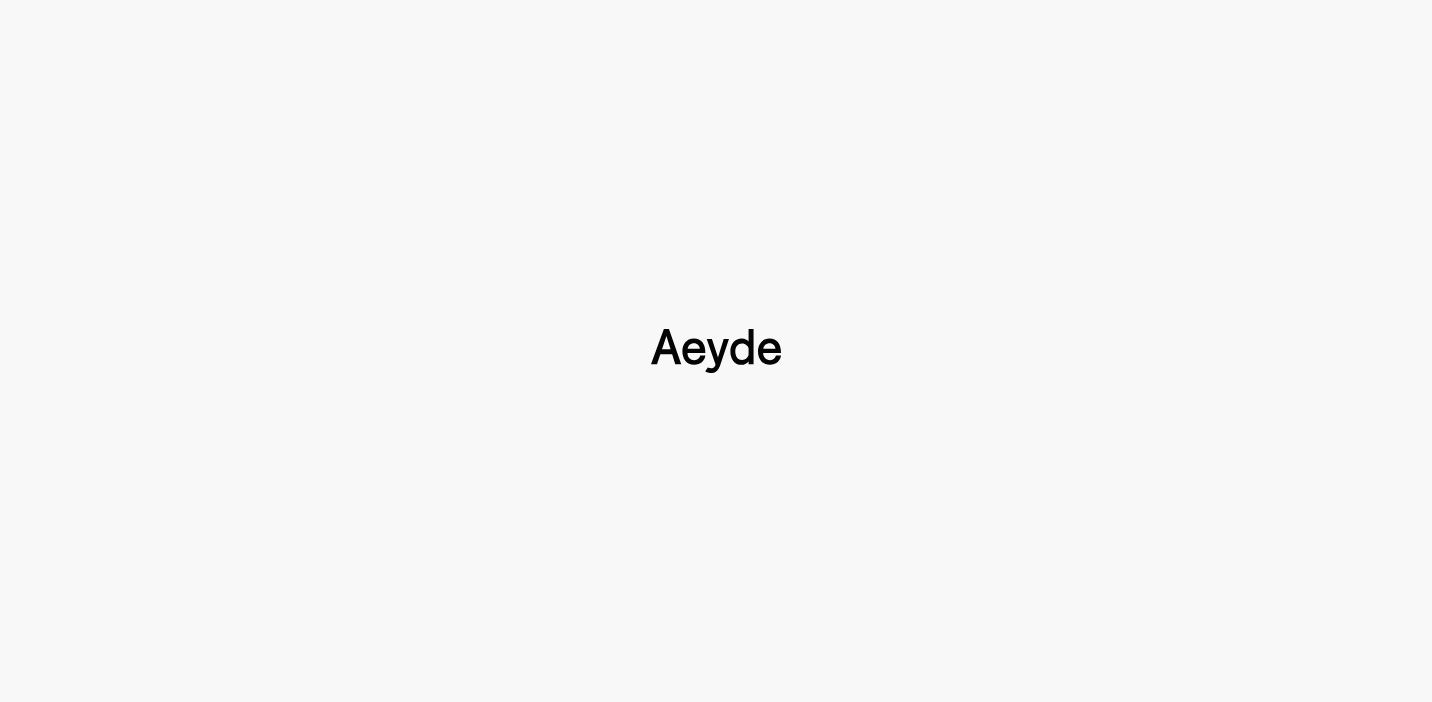 scroll, scrollTop: 0, scrollLeft: 0, axis: both 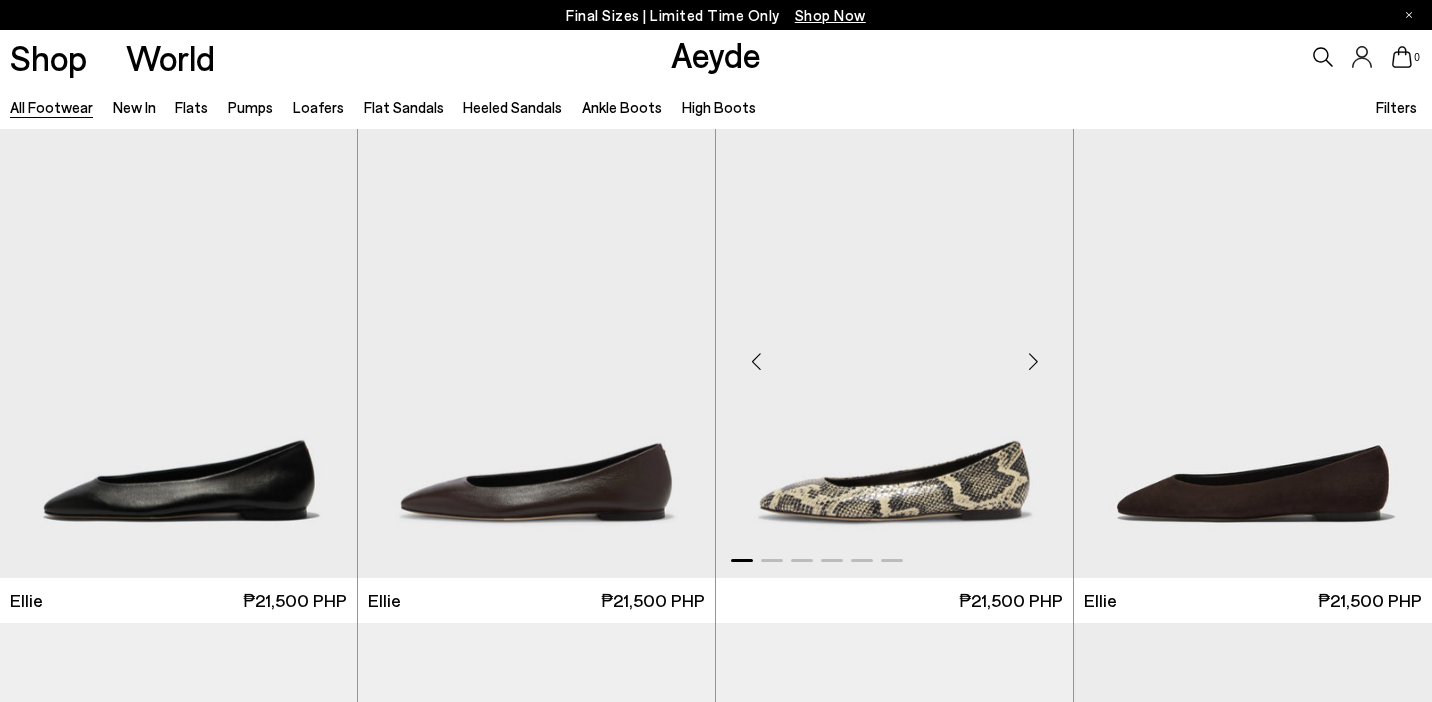 click at bounding box center (894, 353) 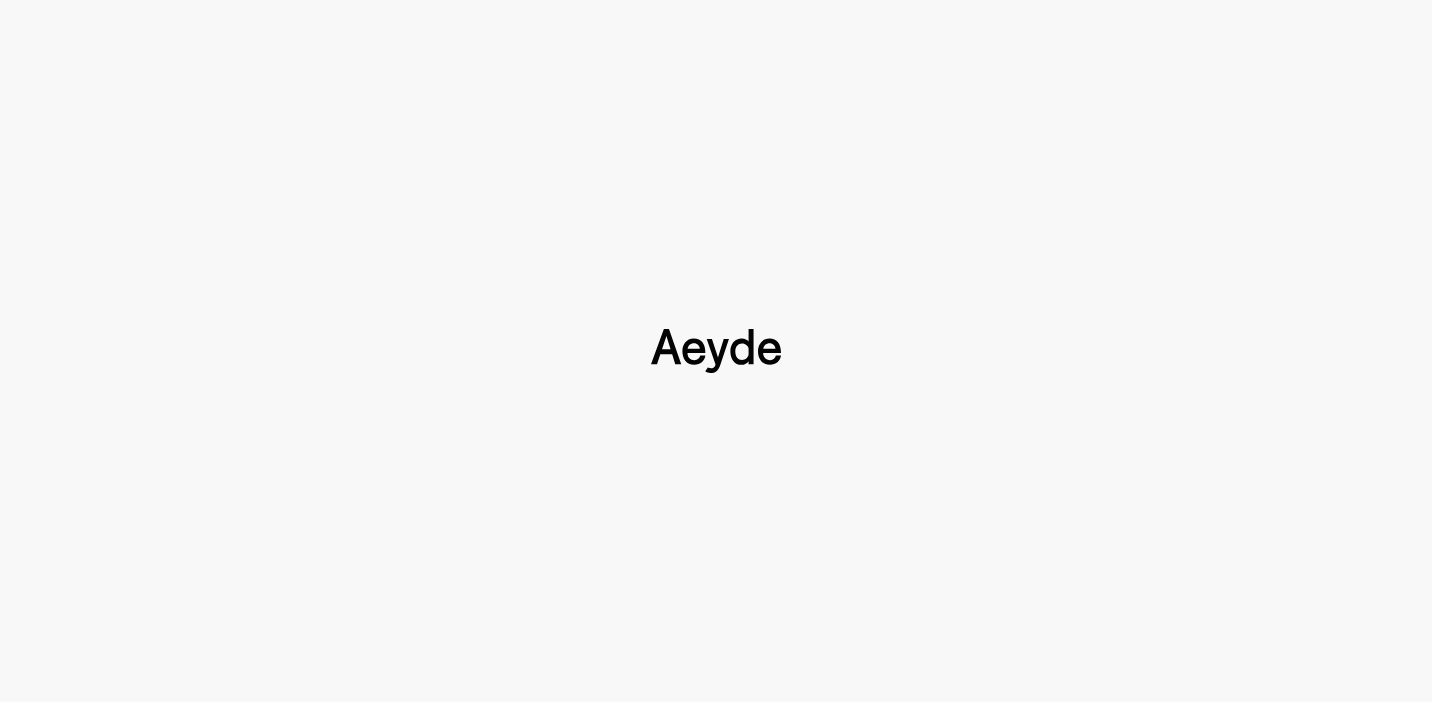 scroll, scrollTop: 0, scrollLeft: 0, axis: both 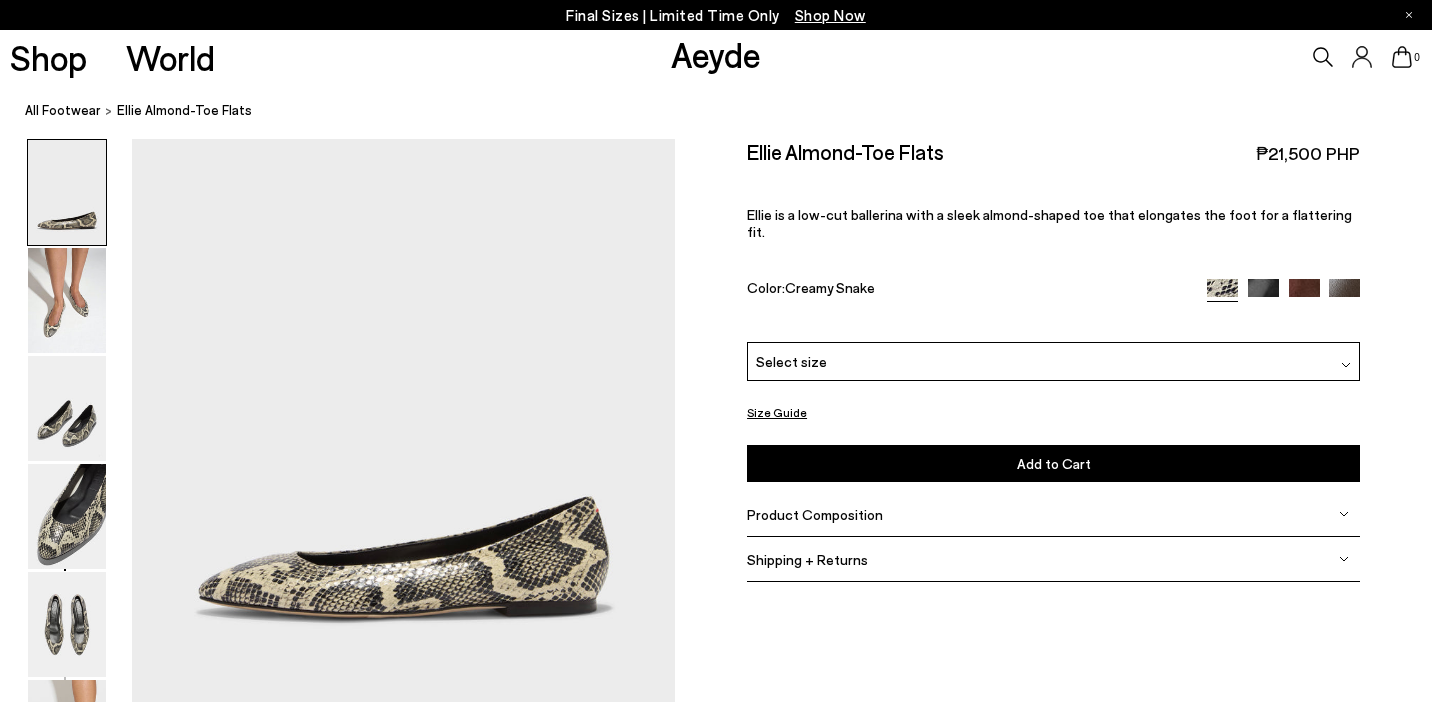 click at bounding box center [1304, 294] 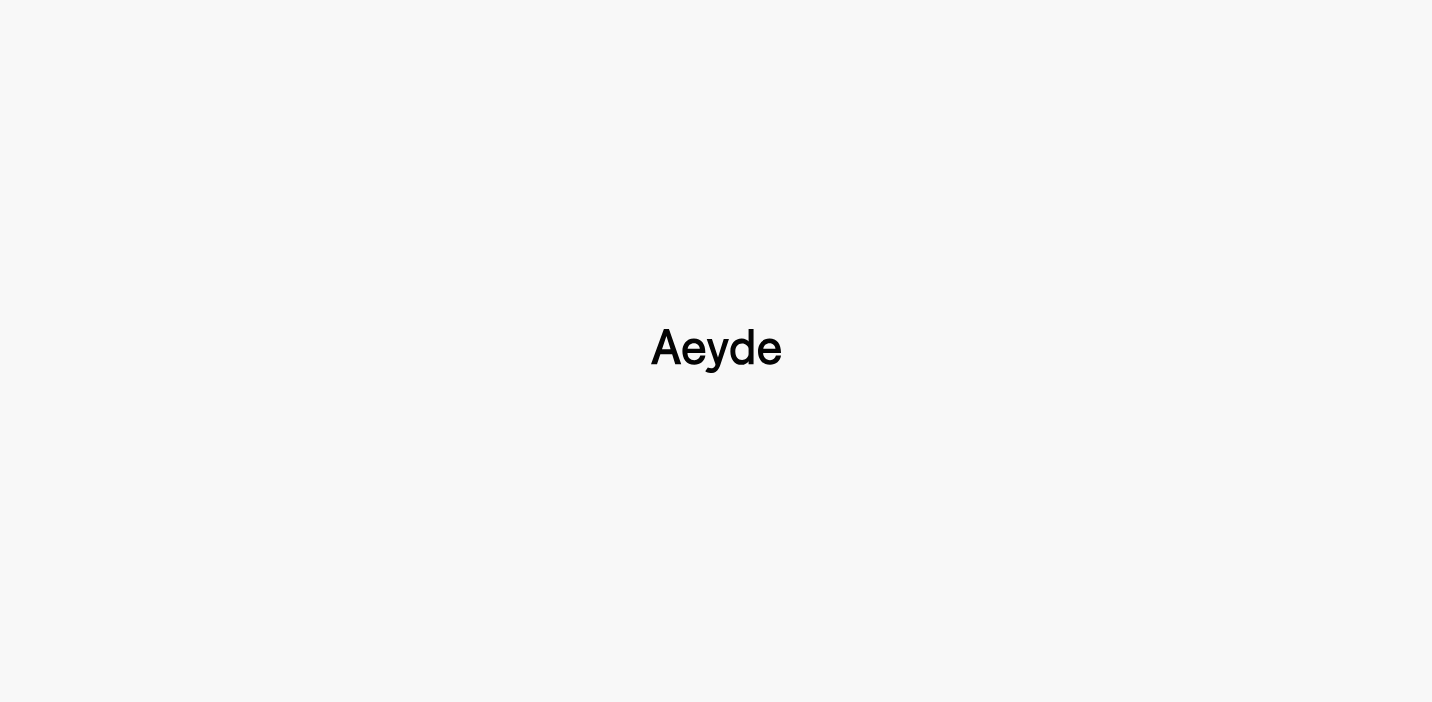 scroll, scrollTop: 0, scrollLeft: 0, axis: both 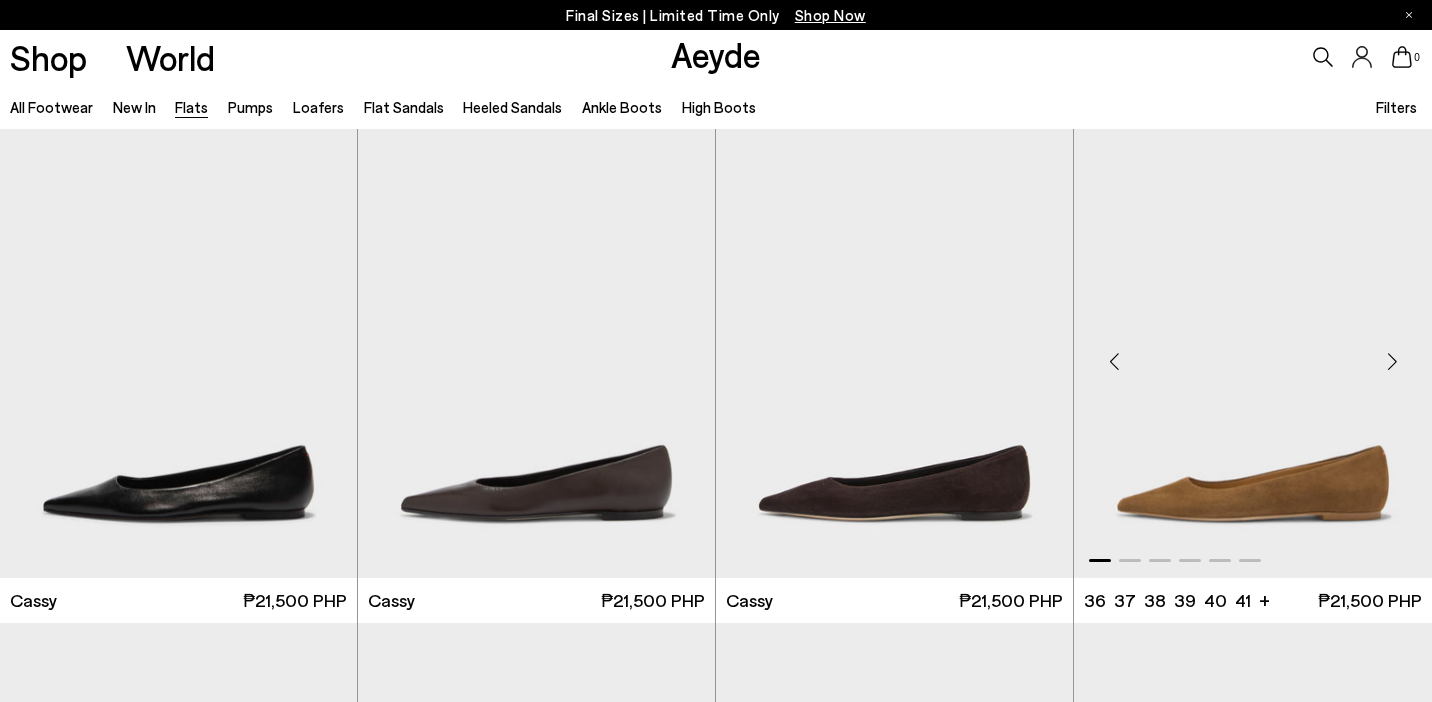 click at bounding box center (1253, 353) 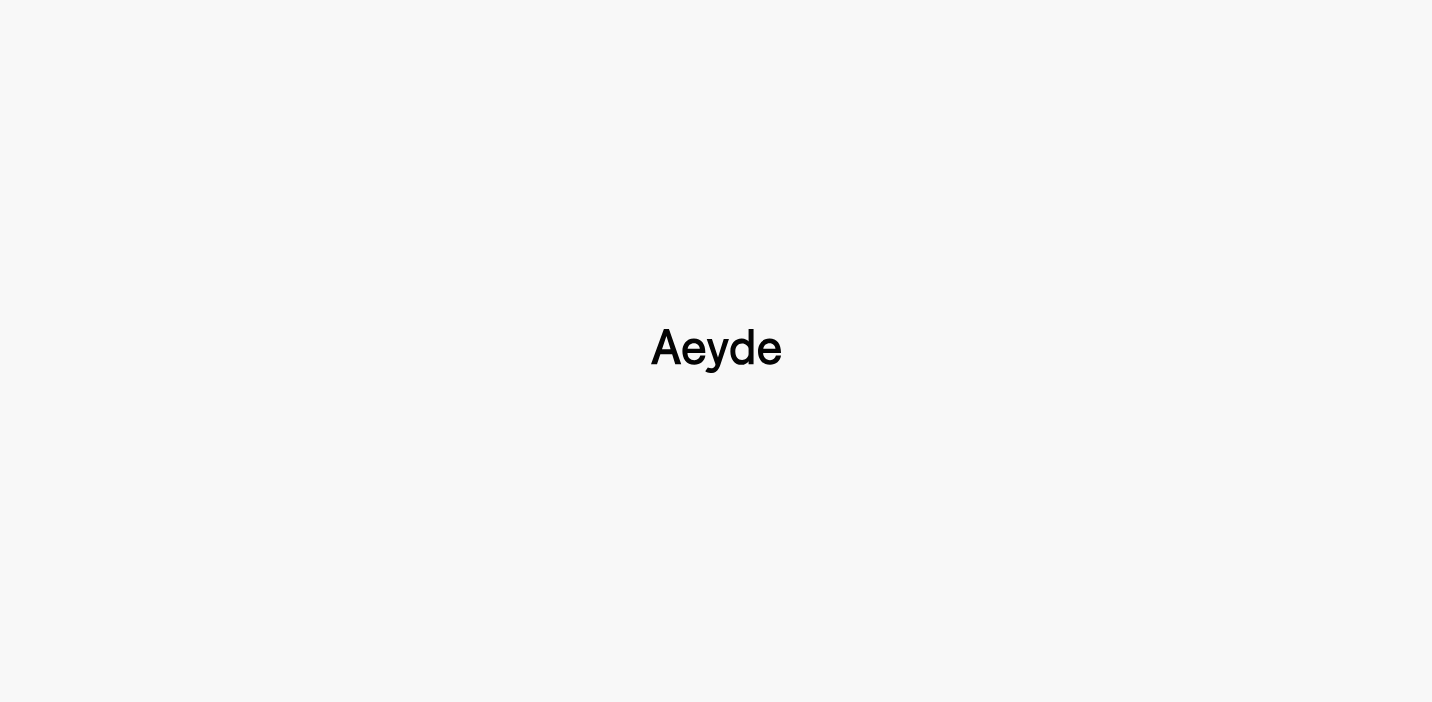 type 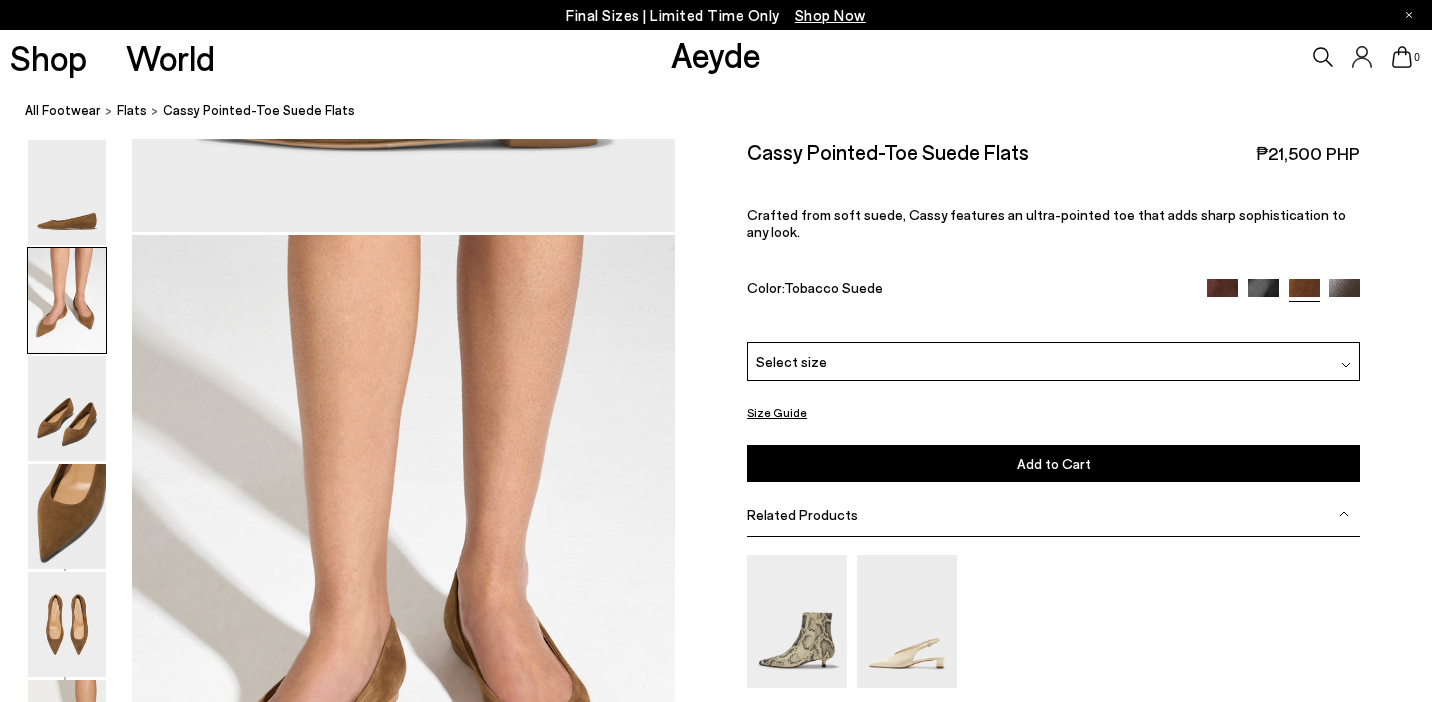scroll, scrollTop: 0, scrollLeft: 0, axis: both 